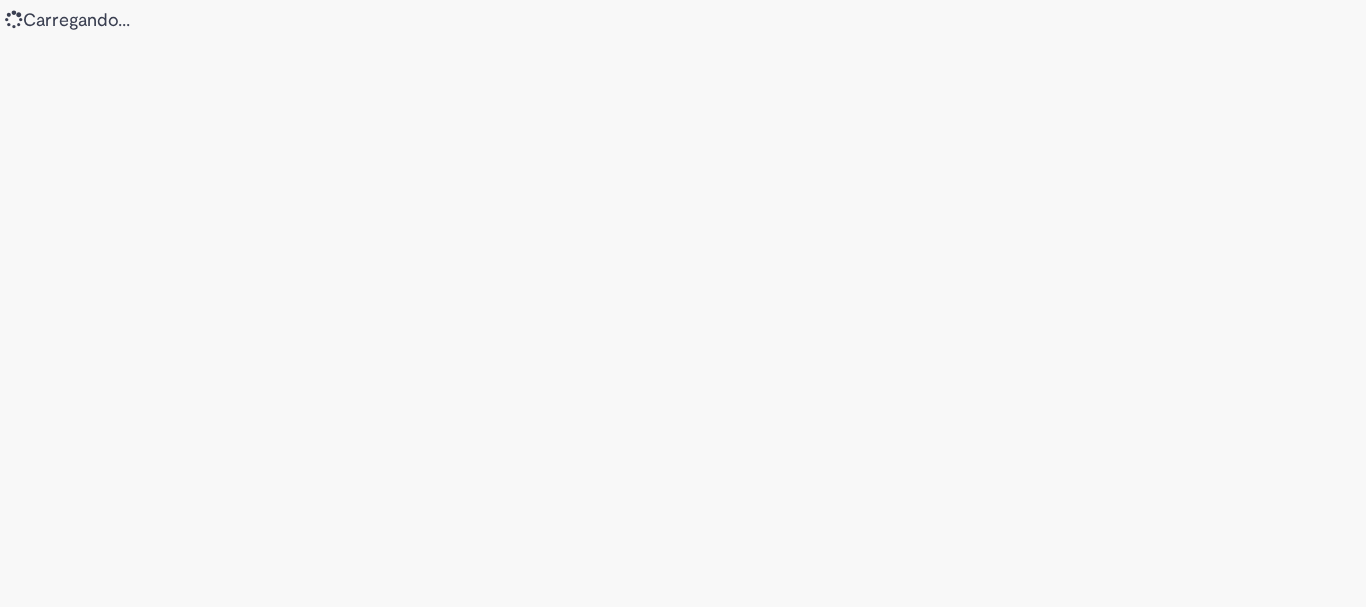 scroll, scrollTop: 0, scrollLeft: 0, axis: both 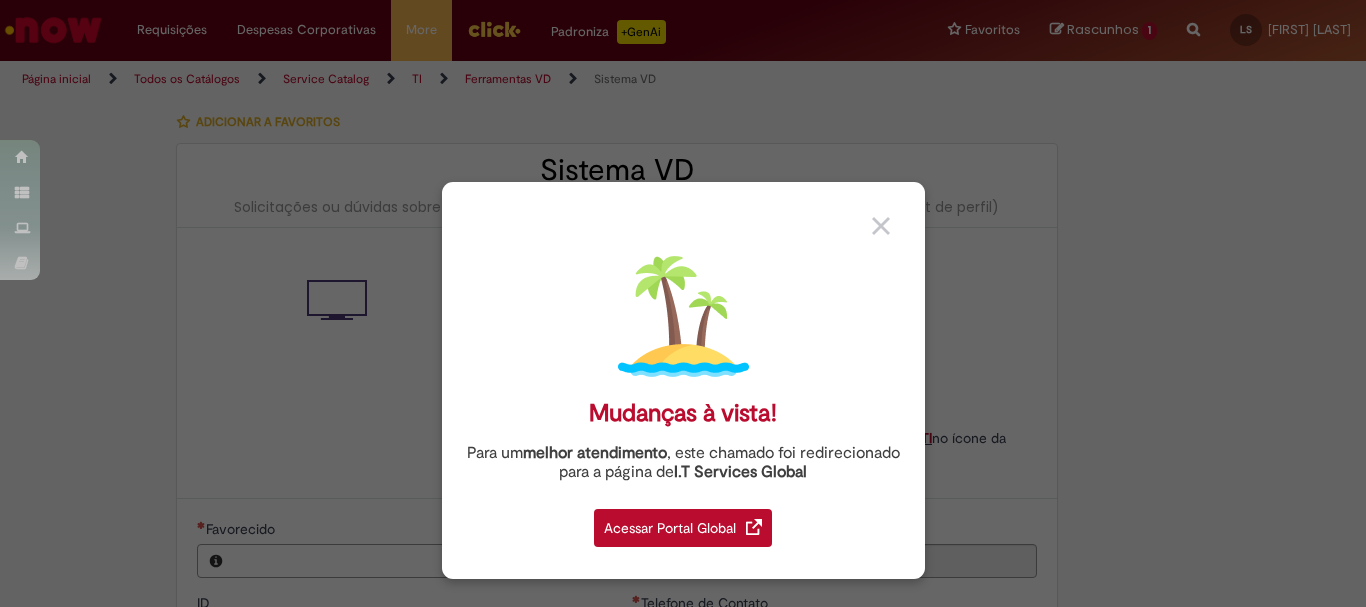 type on "********" 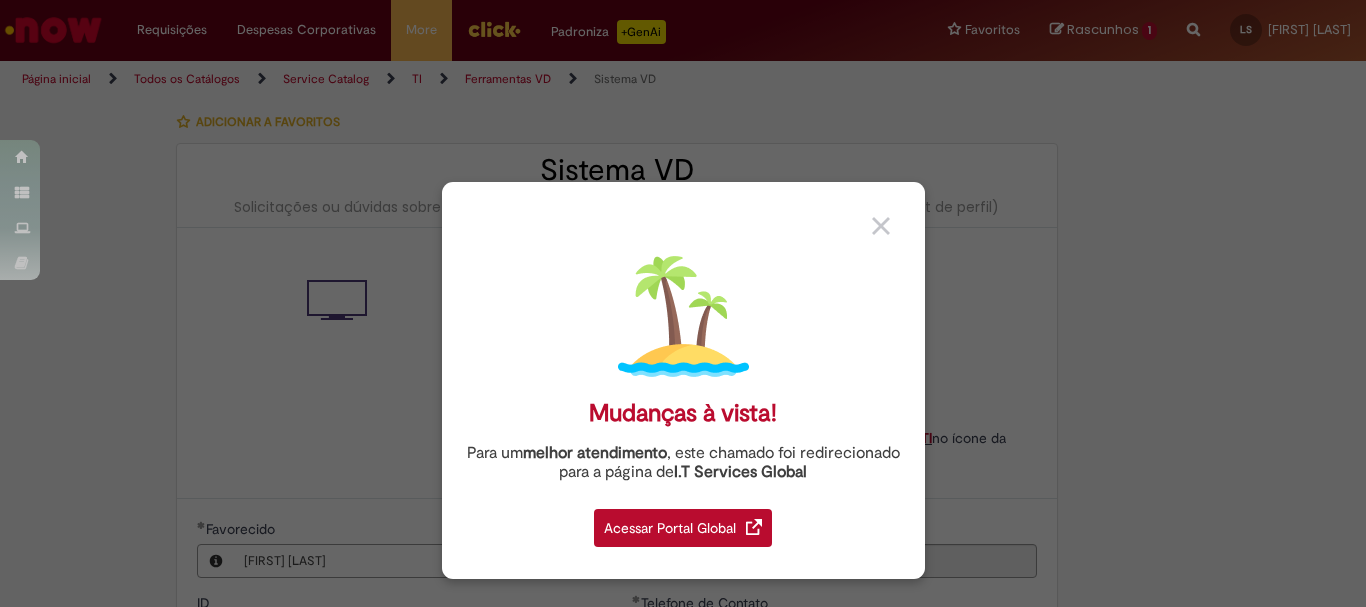 click on "Acessar Portal Global" at bounding box center [683, 528] 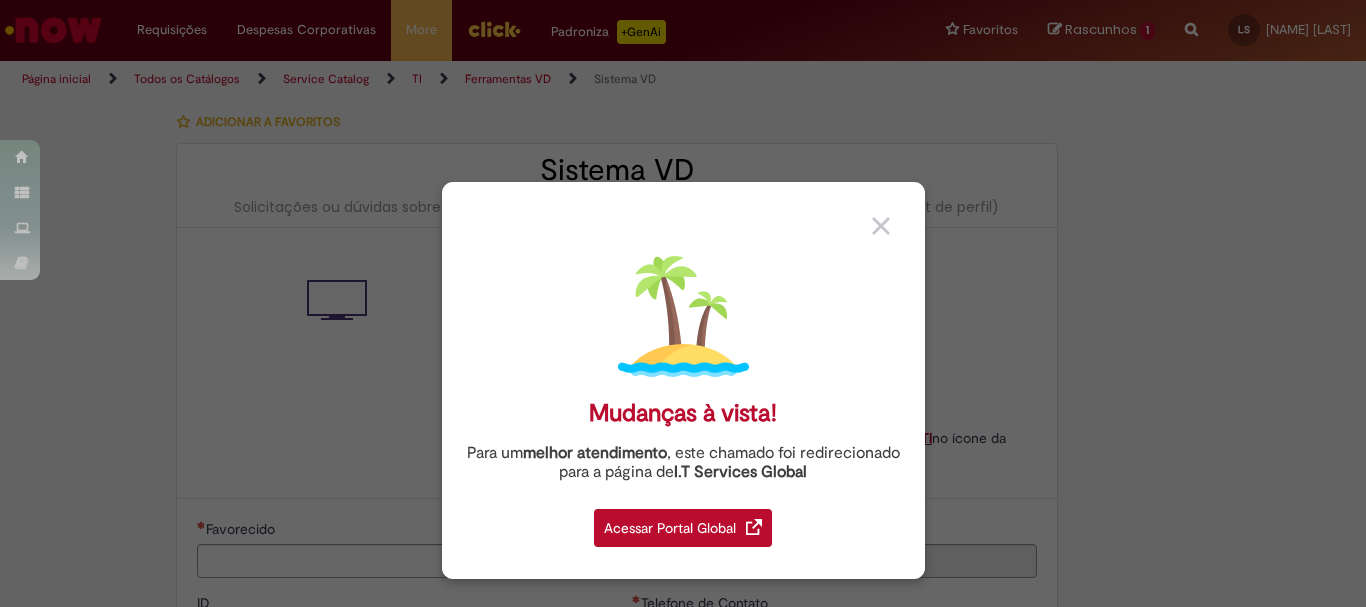 type on "**********" 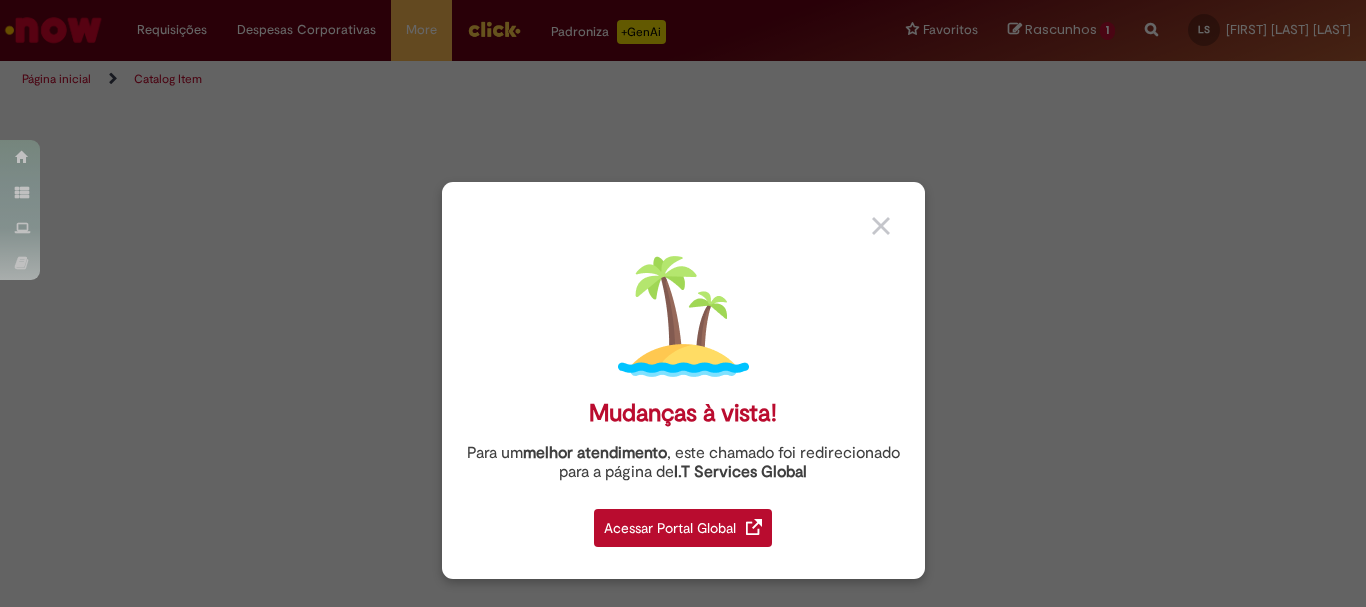 scroll, scrollTop: 0, scrollLeft: 0, axis: both 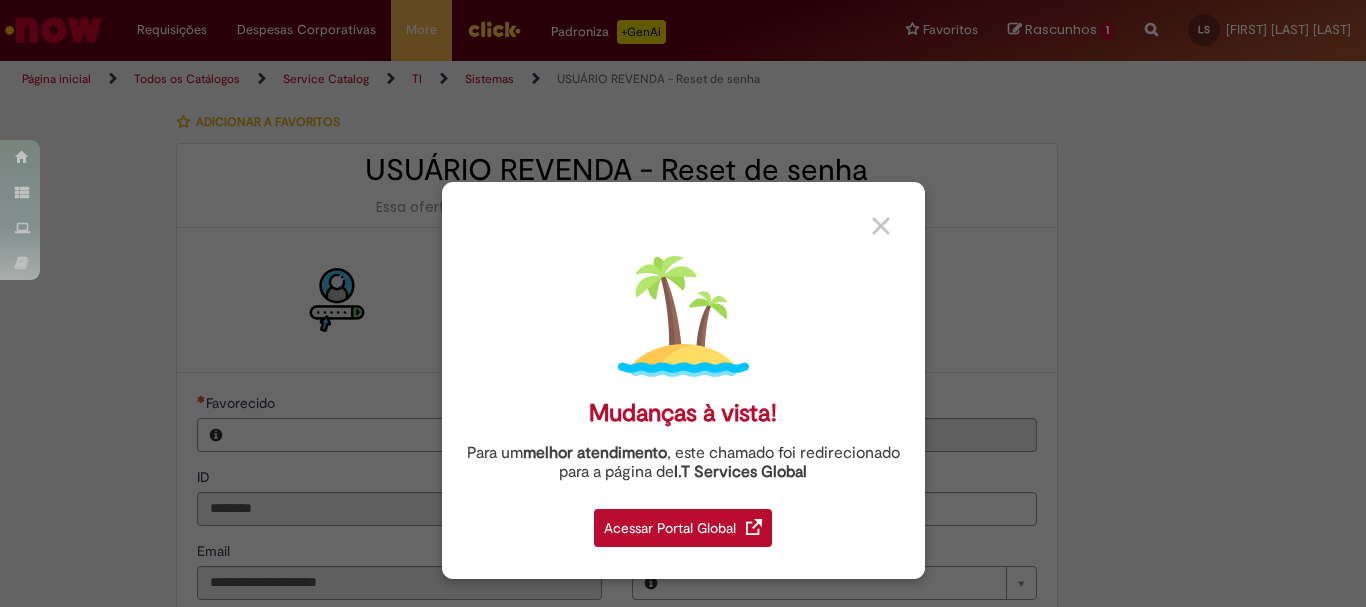 type on "**********" 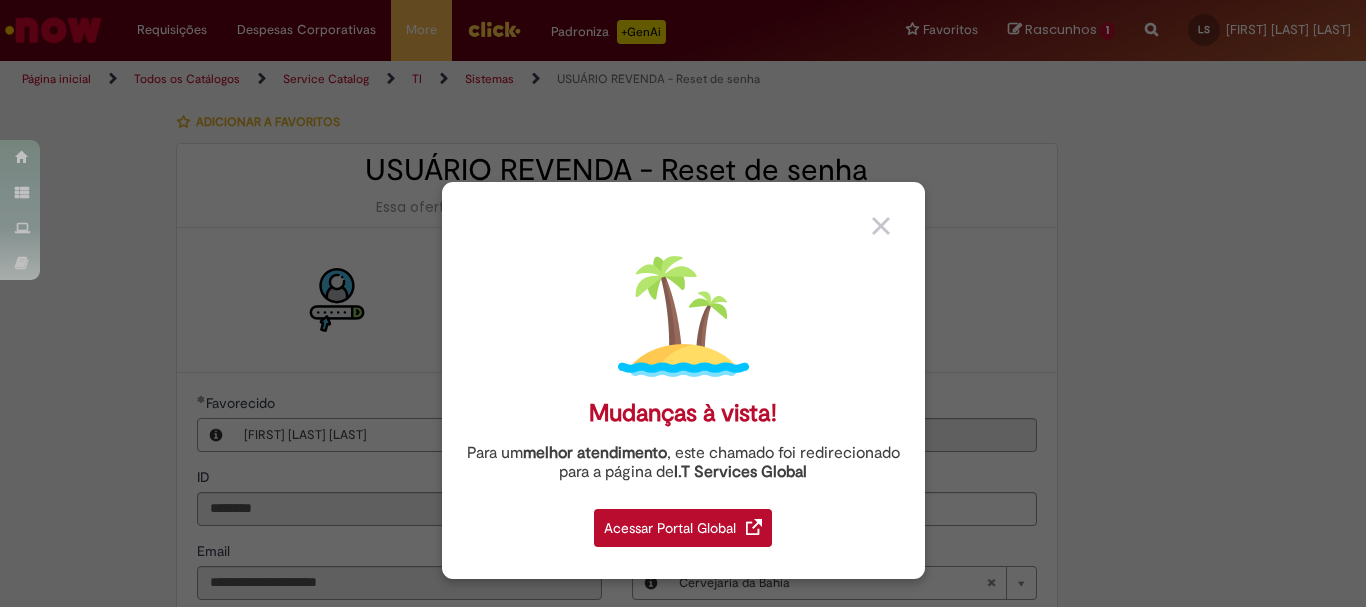 click on "Acessar Portal Global" at bounding box center [683, 528] 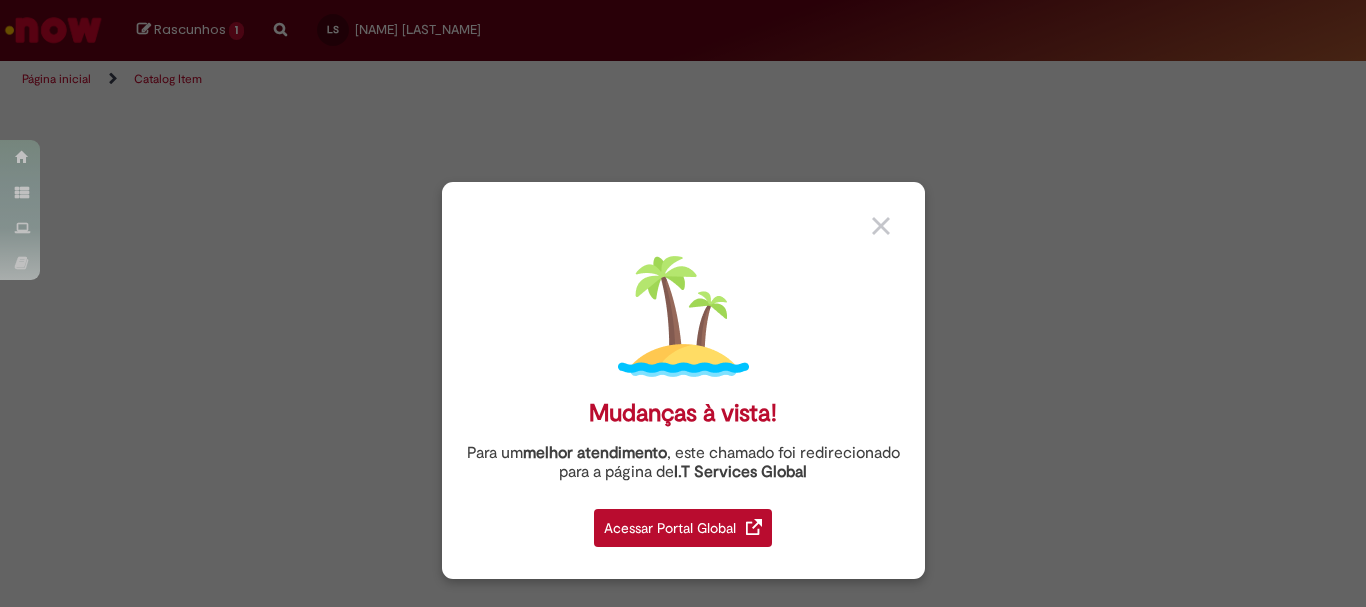 scroll, scrollTop: 0, scrollLeft: 0, axis: both 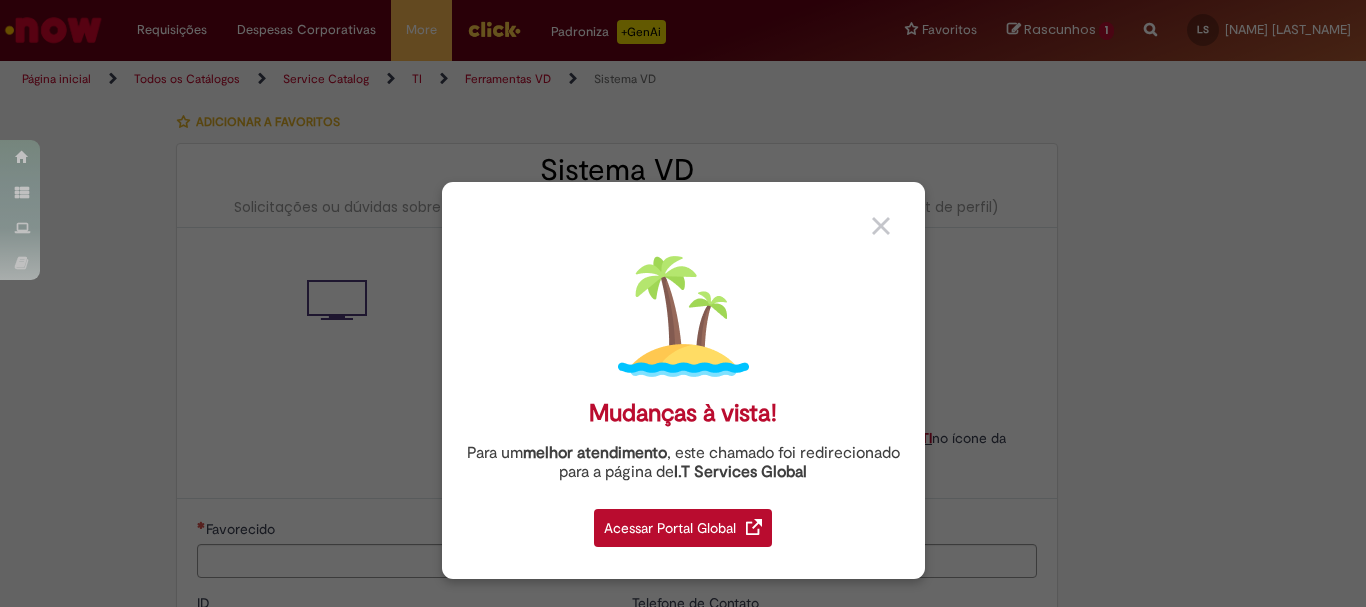 type on "********" 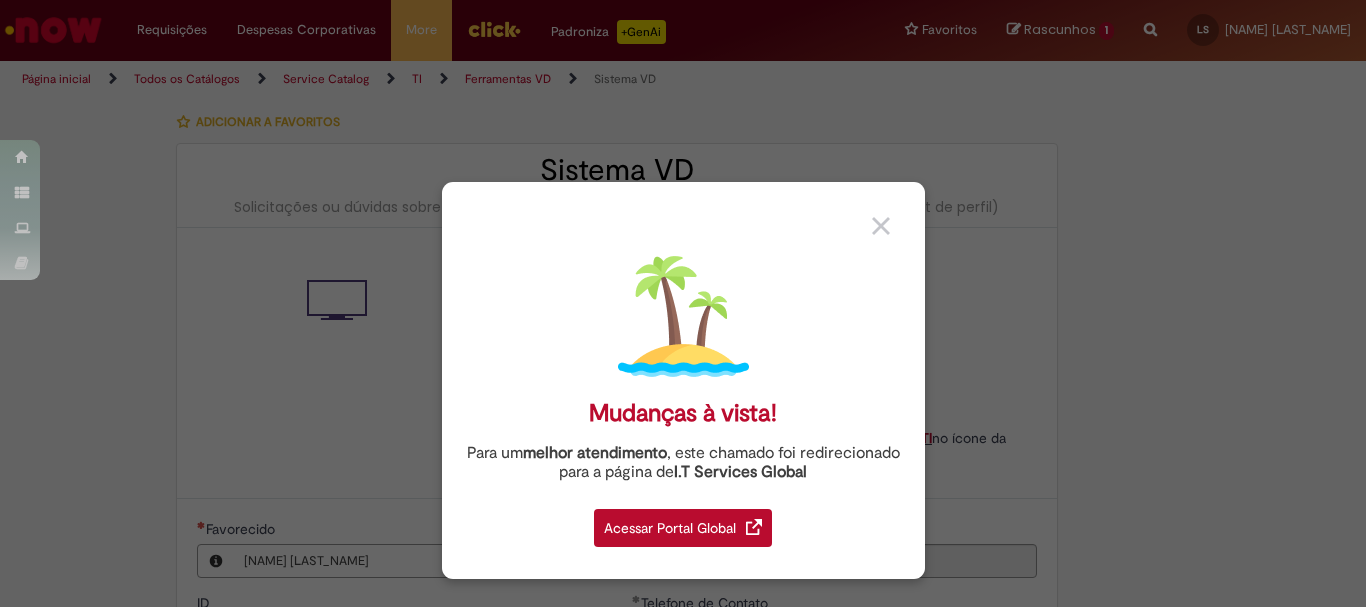 type on "**********" 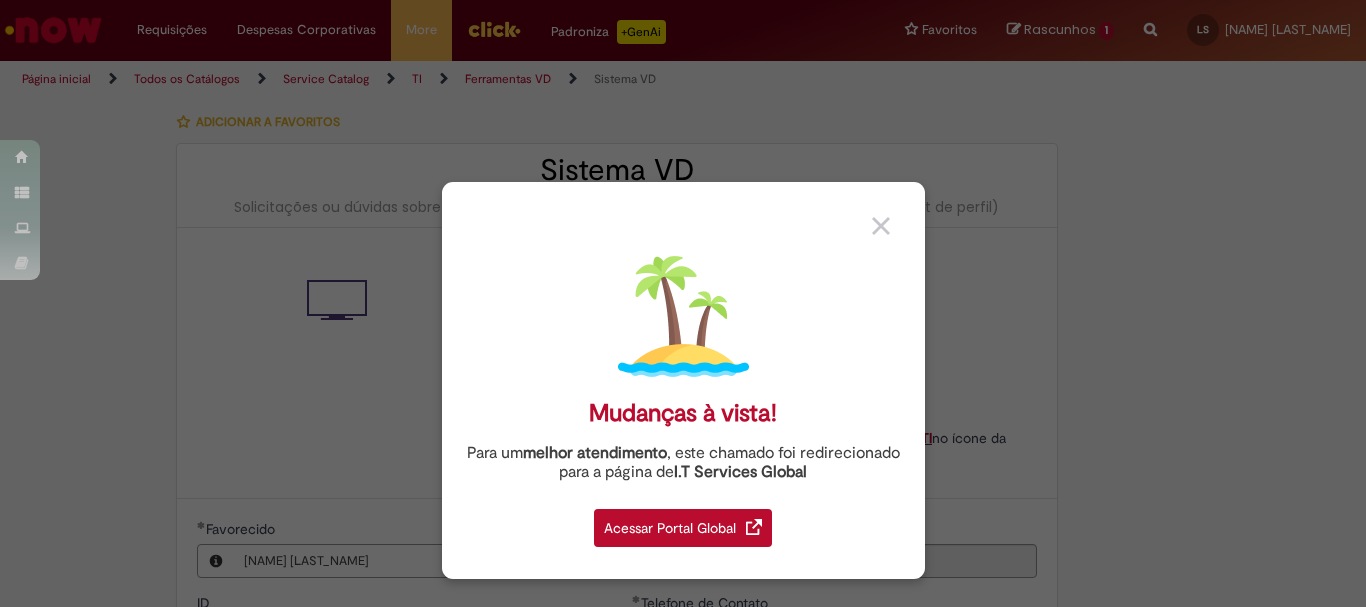 click at bounding box center [881, 226] 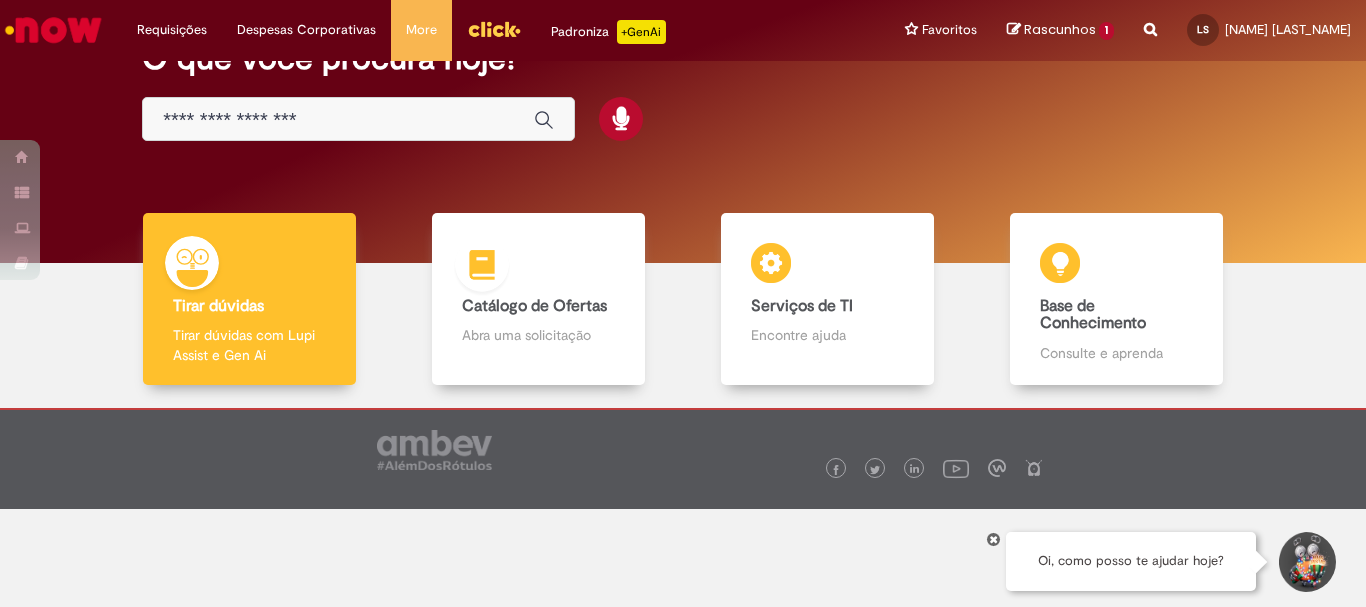 scroll, scrollTop: 0, scrollLeft: 0, axis: both 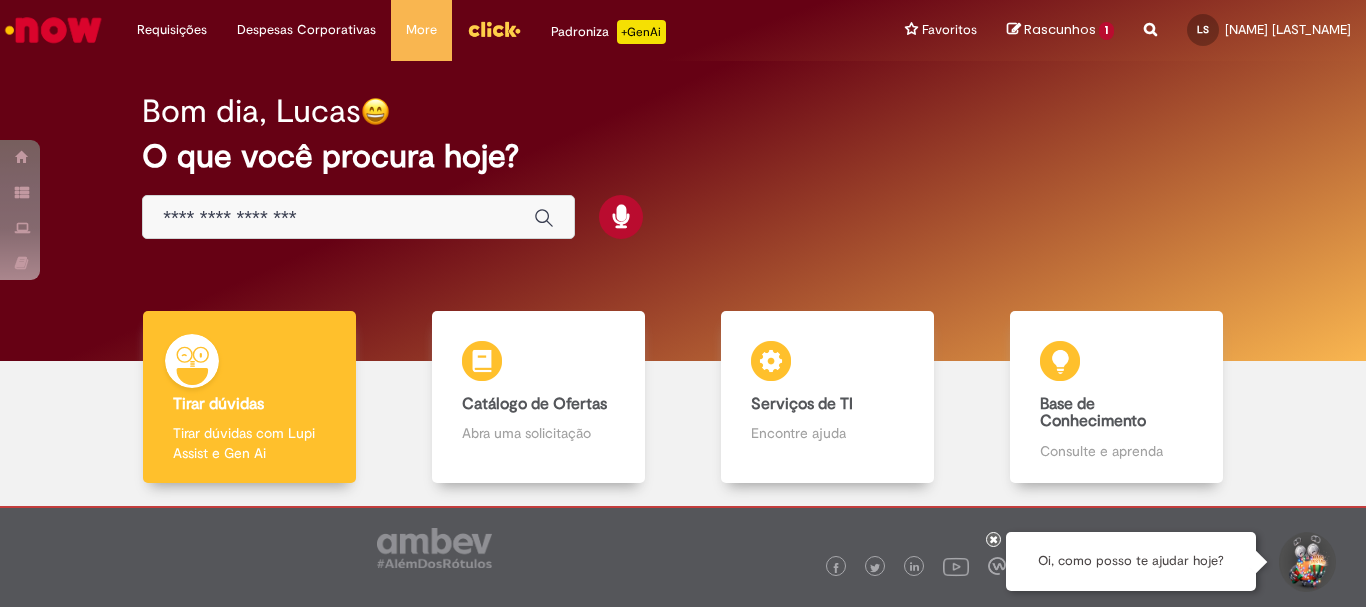 click at bounding box center [358, 217] 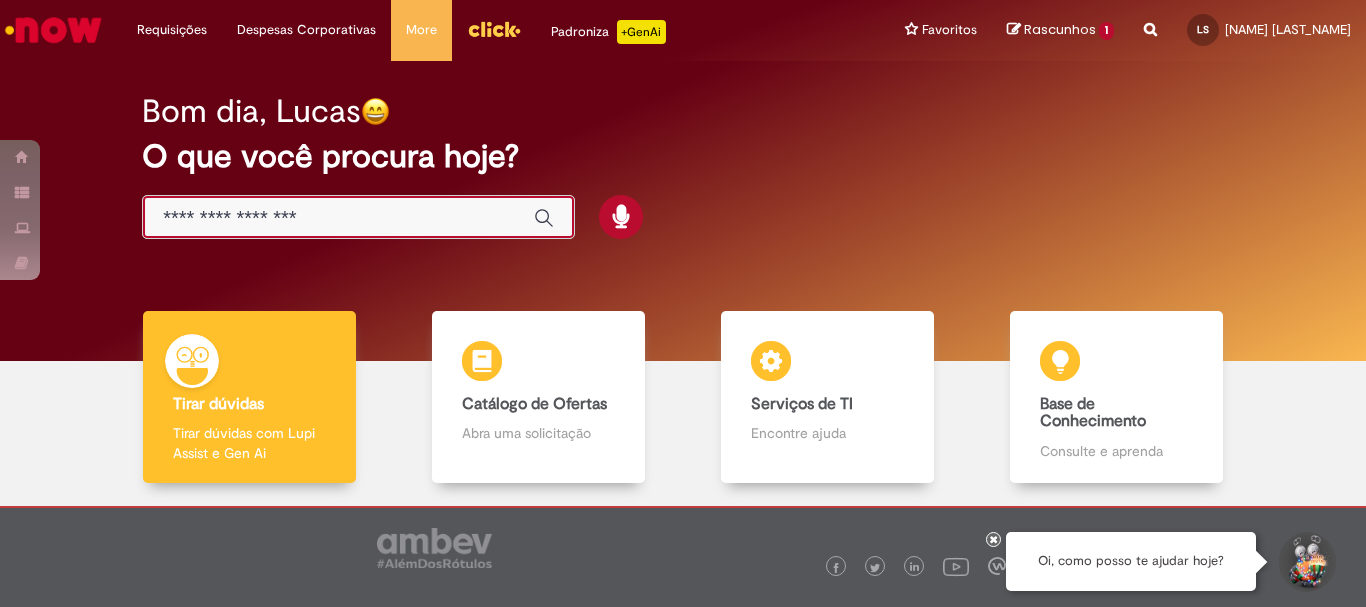 click at bounding box center [338, 218] 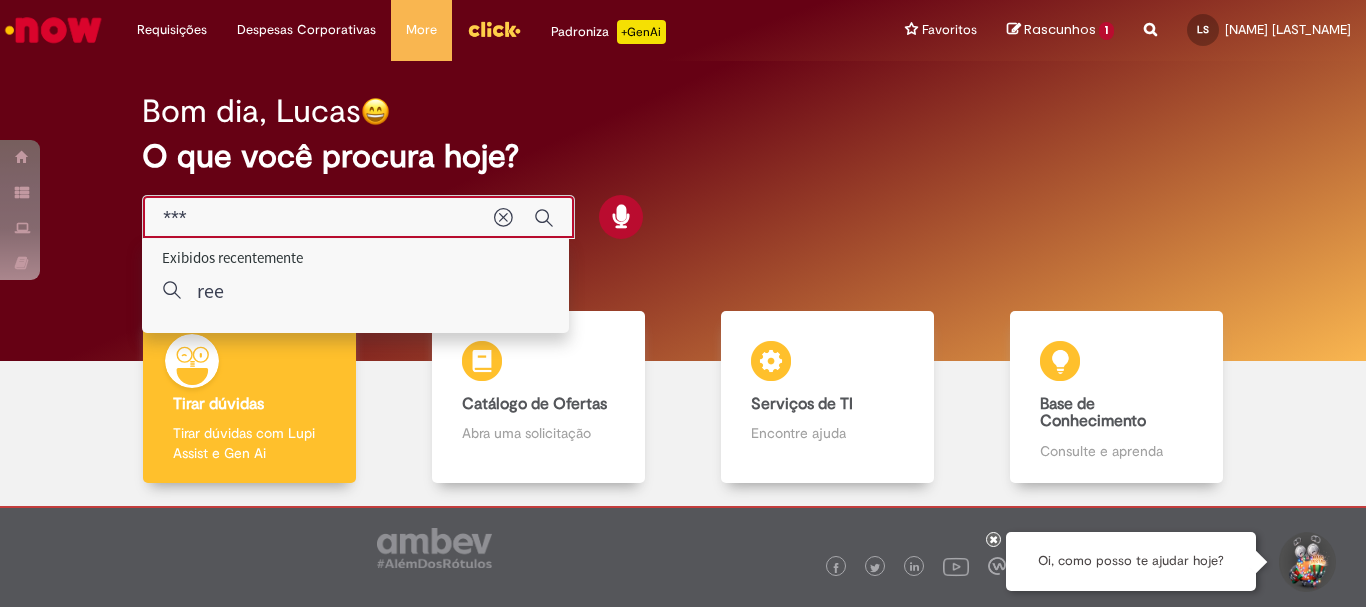 click on "***" at bounding box center [318, 218] 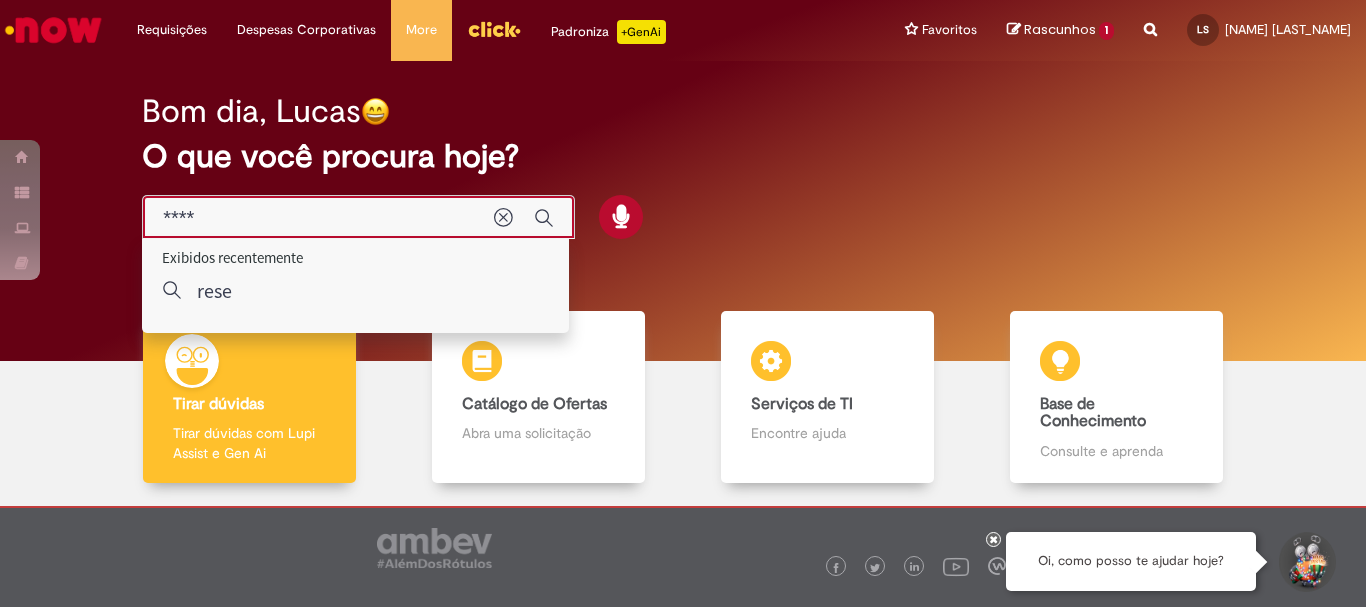 type on "*****" 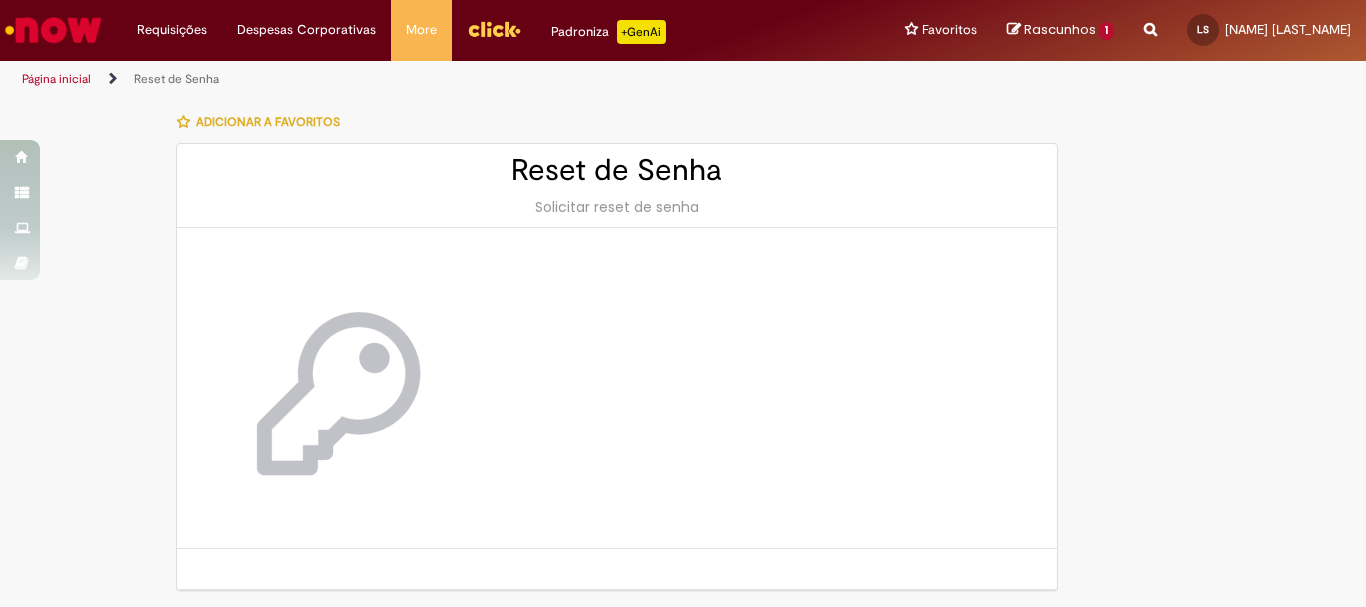 click on "Solicitar reset de senha" at bounding box center [617, 207] 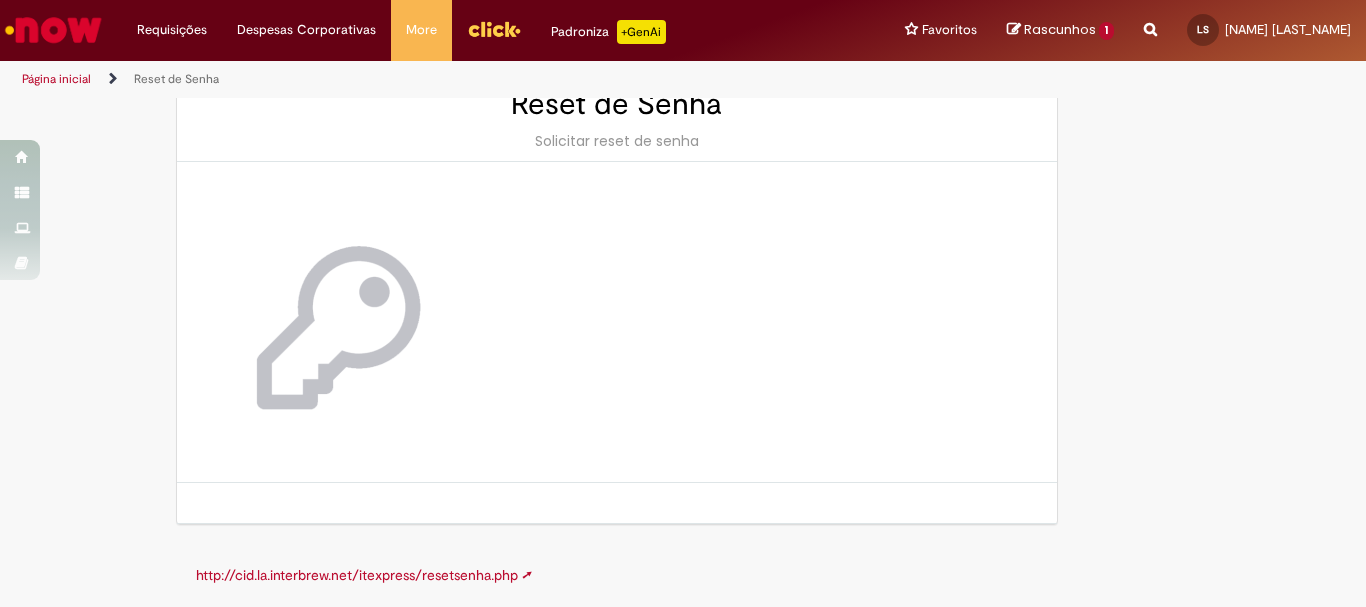 scroll, scrollTop: 0, scrollLeft: 0, axis: both 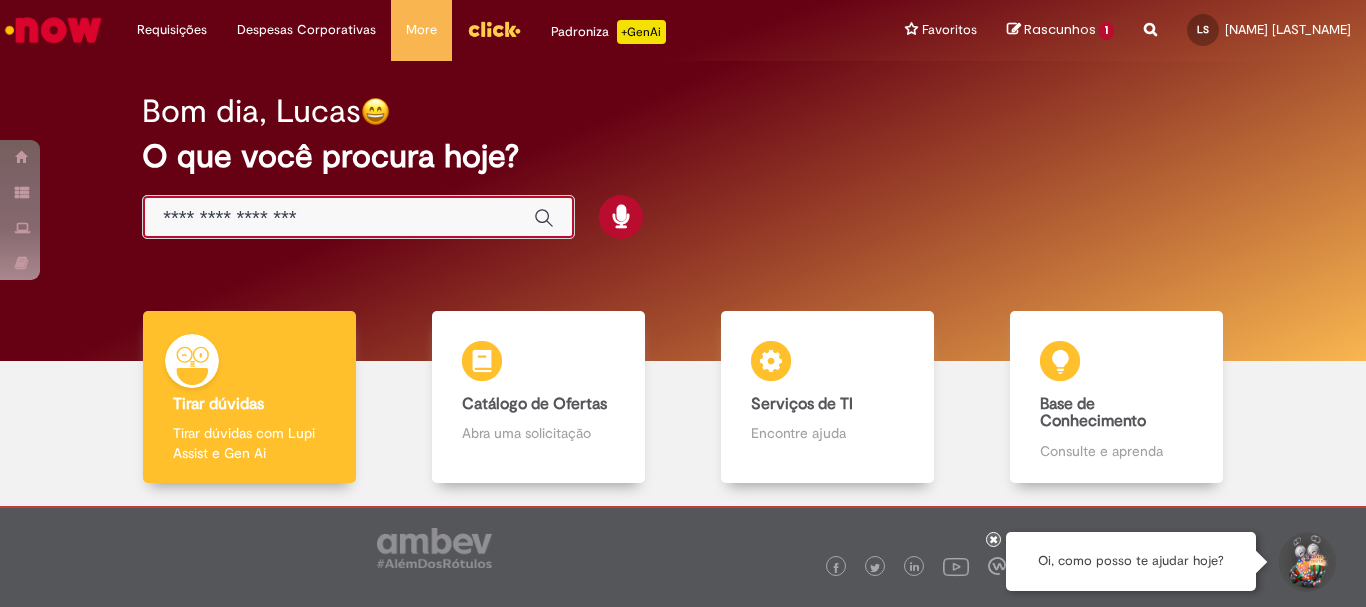 click at bounding box center [338, 218] 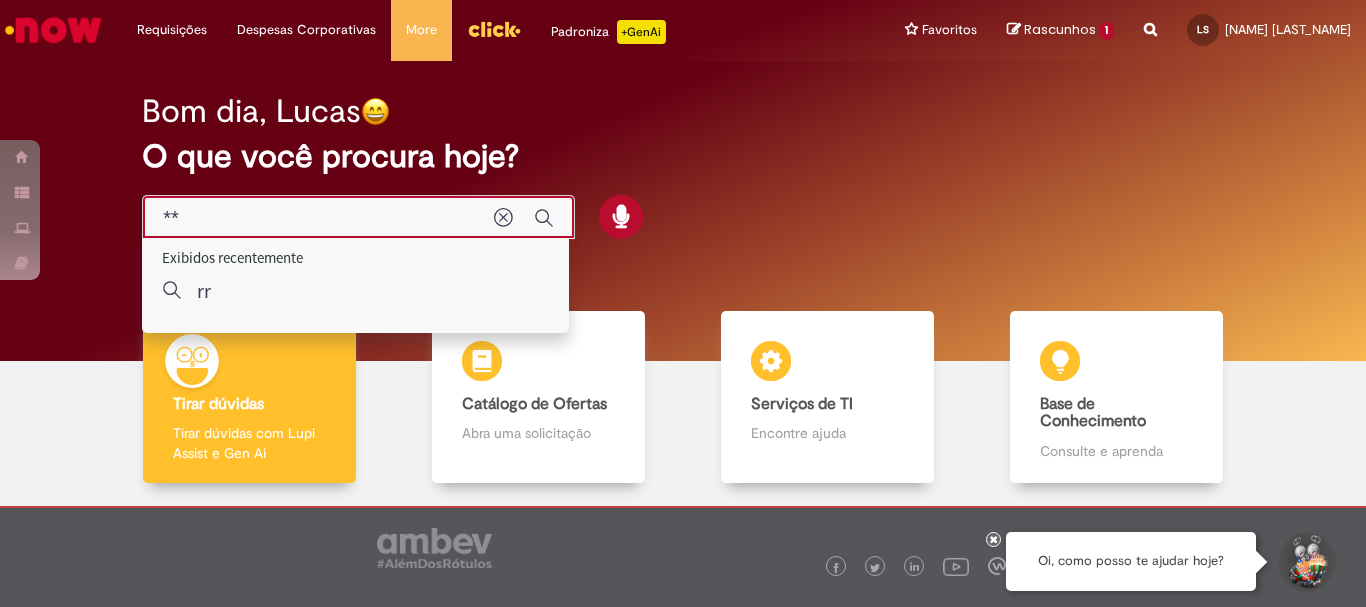 click on "**" at bounding box center (318, 218) 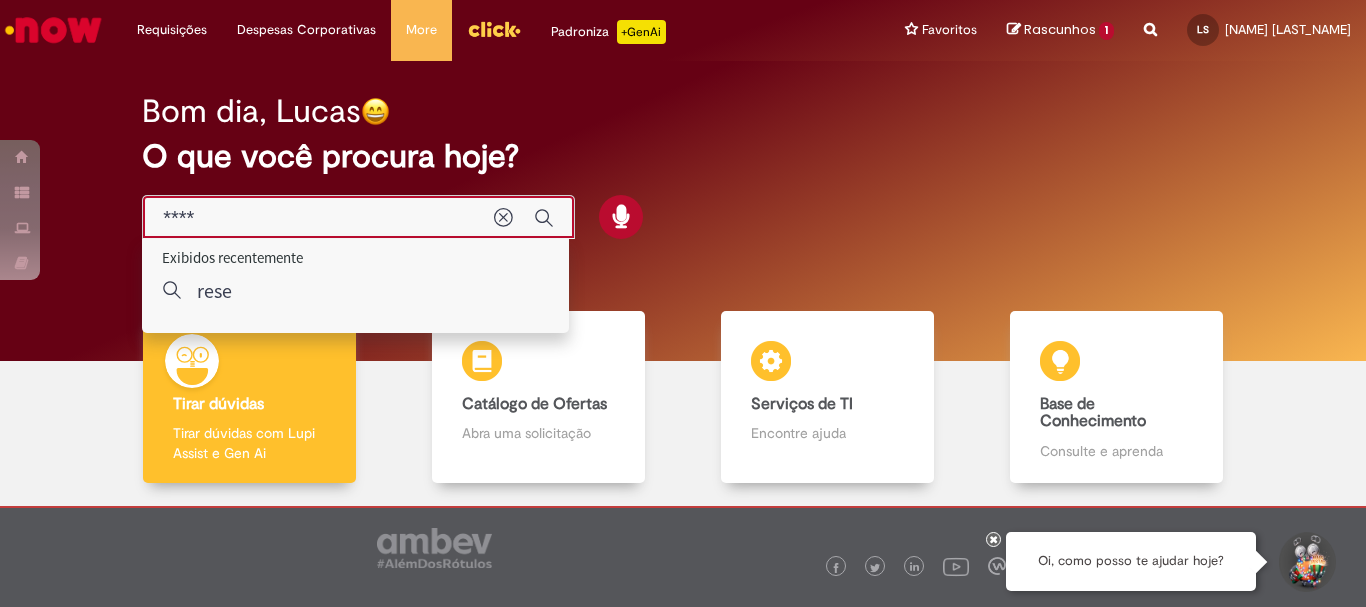 type on "*****" 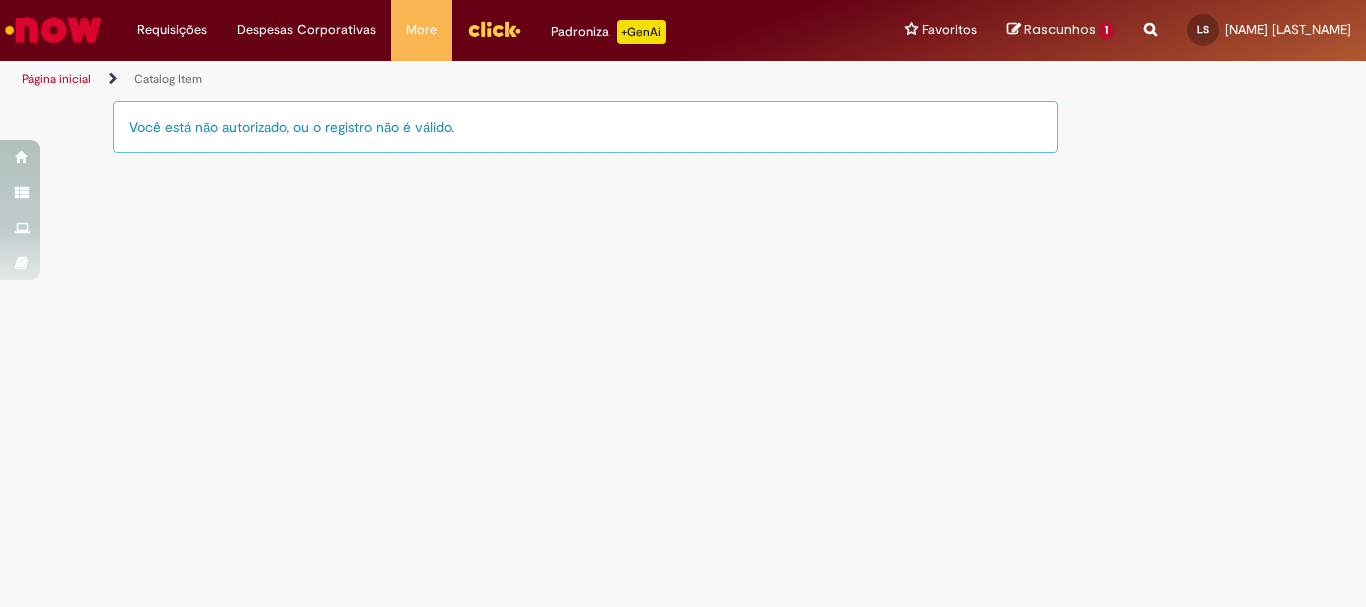 click on "Catalog Item
Tire dúvidas com LupiAssist    +GenAI
Oi! Eu sou LupiAssist, uma Inteligência Artificial Generativa em constante aprendizado   Meu conteúdo é monitorado para trazer uma melhor experiência
Dúvidas comuns:   Quais são os planos de saúde para cada banda? O que é abono assiduidade? O que é Lupi assist? Como consultar minha banda no workday? De quanto é o desconto do vale-transporte?
Só mais um instante, estou consultando nossas bases de conhecimento  e escrevendo a melhor resposta pra você!
Title
Lorem ipsum dolor sit amet    Fazer uma nova pergunta
Gerei esta resposta utilizando IA Generativa em conjunto com os nossos padrões. Em caso de divergência, os documentos oficiais prevalecerão.
Saiba mais em:" at bounding box center (683, 353) 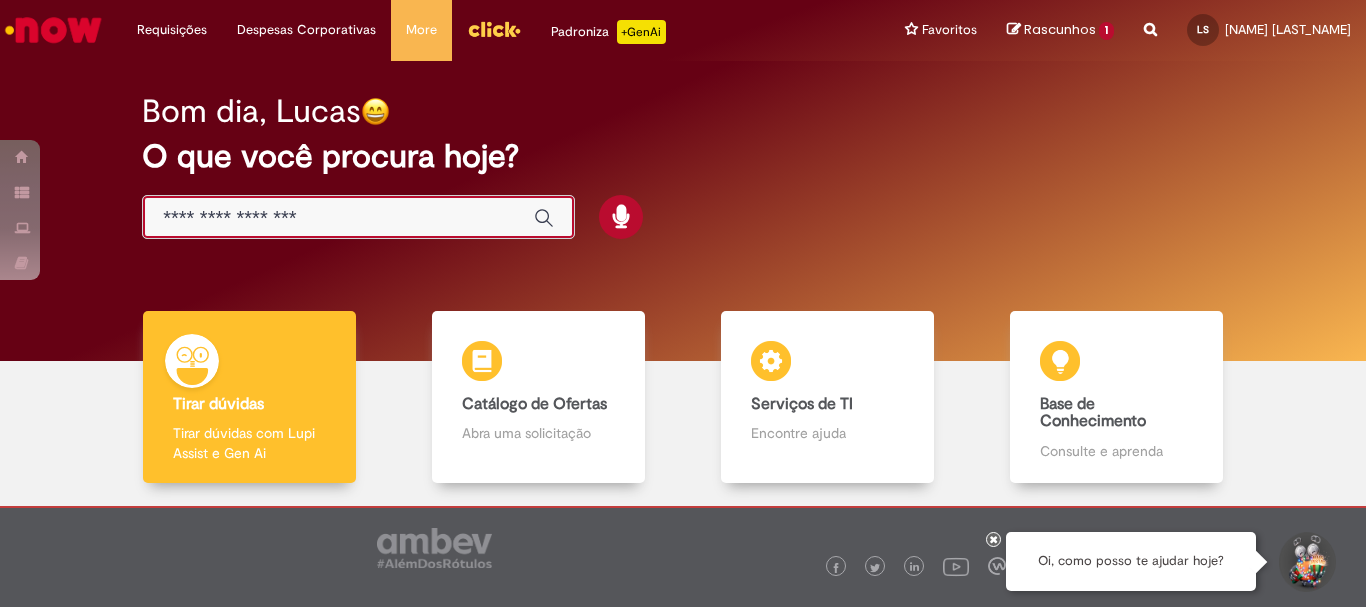 click at bounding box center [338, 218] 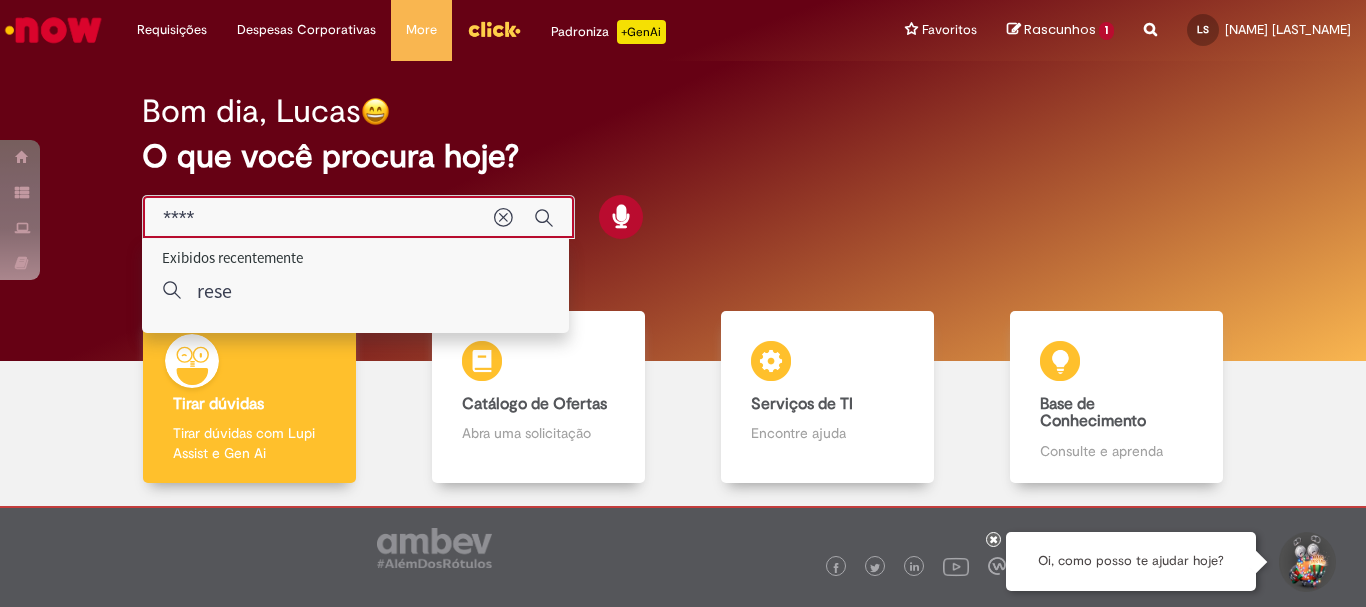 type on "*****" 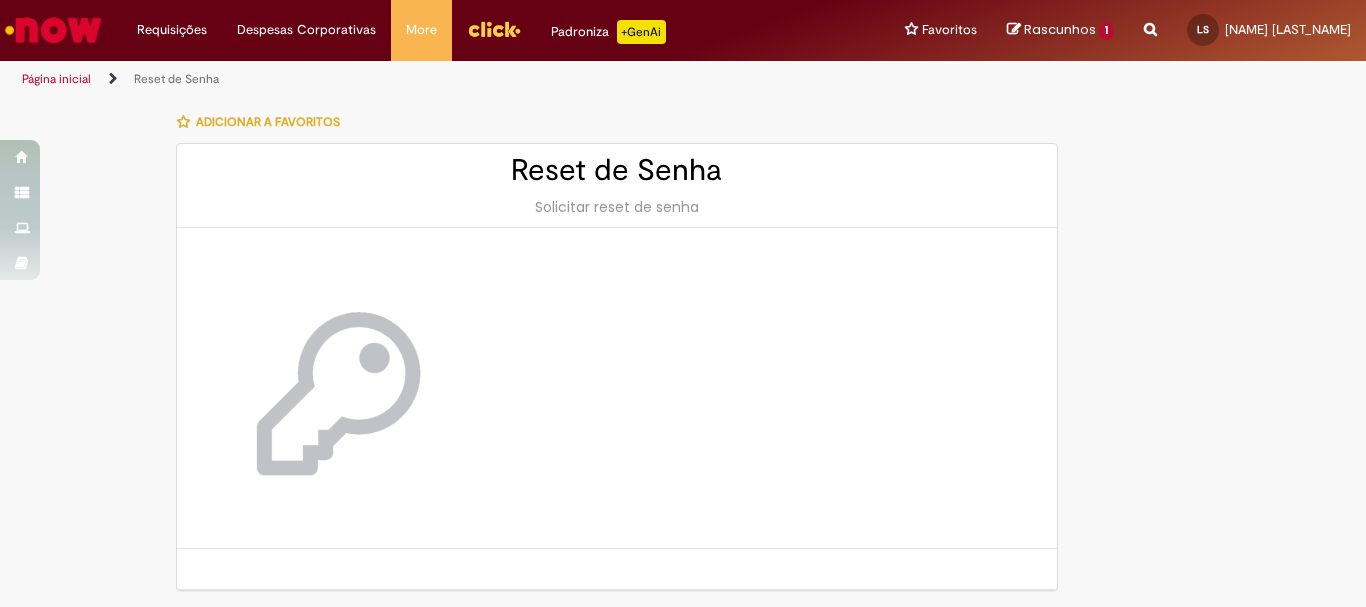 click on "Solicitar reset de senha" at bounding box center [617, 207] 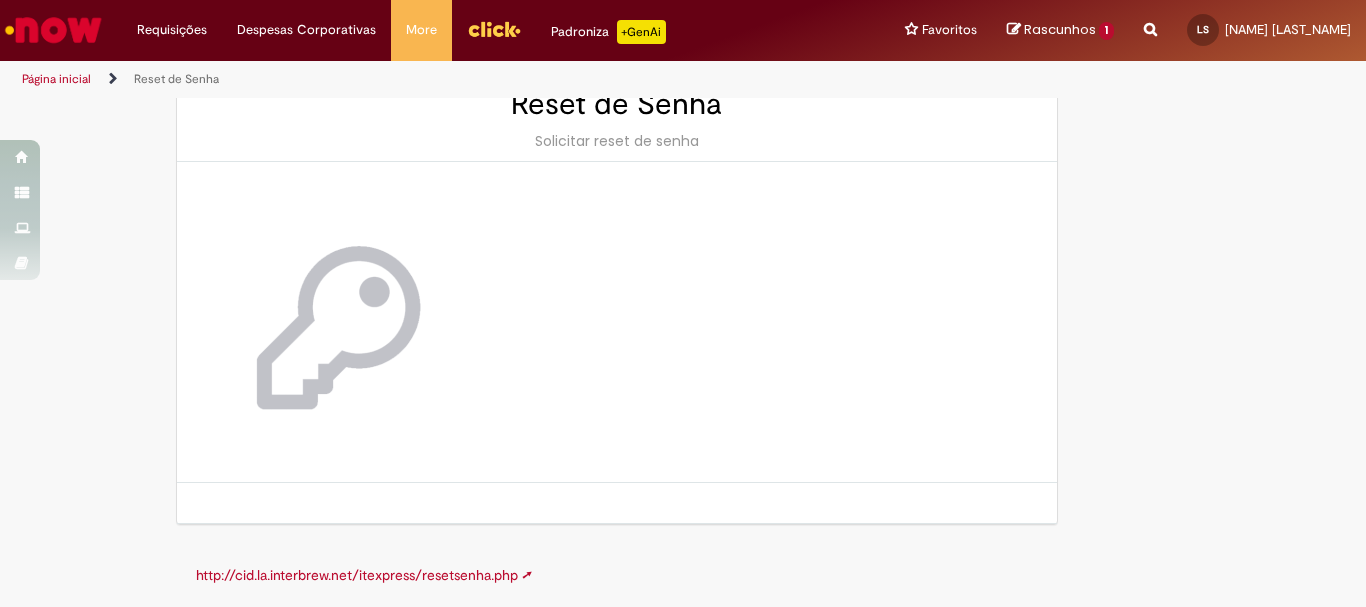 scroll, scrollTop: 0, scrollLeft: 0, axis: both 